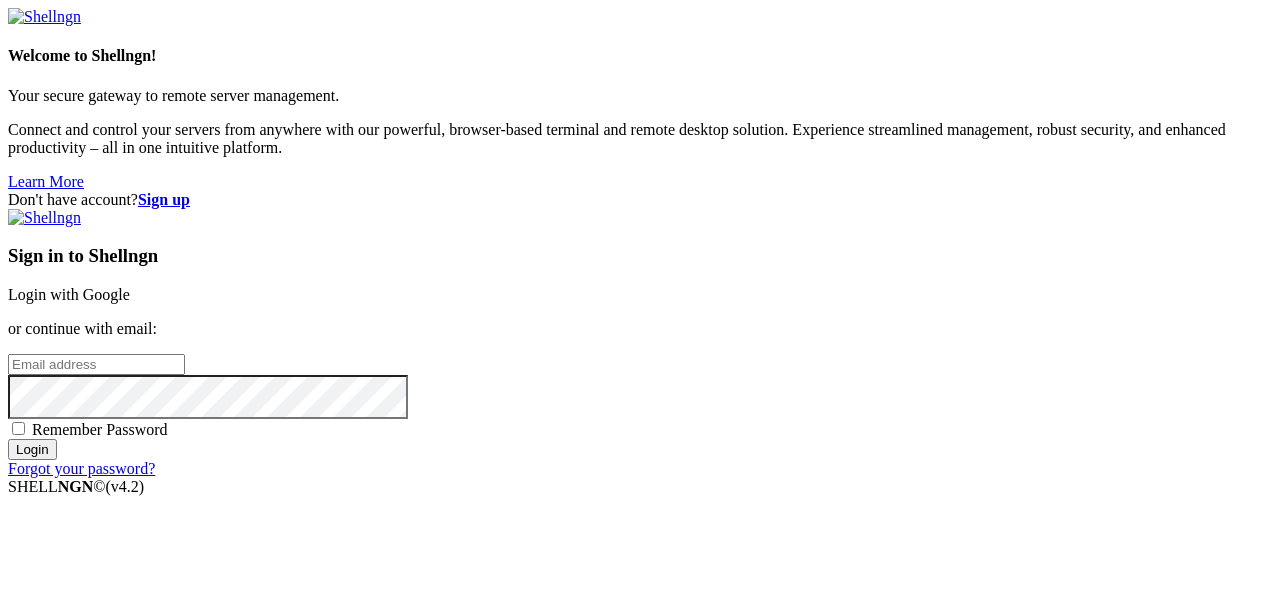 scroll, scrollTop: 0, scrollLeft: 0, axis: both 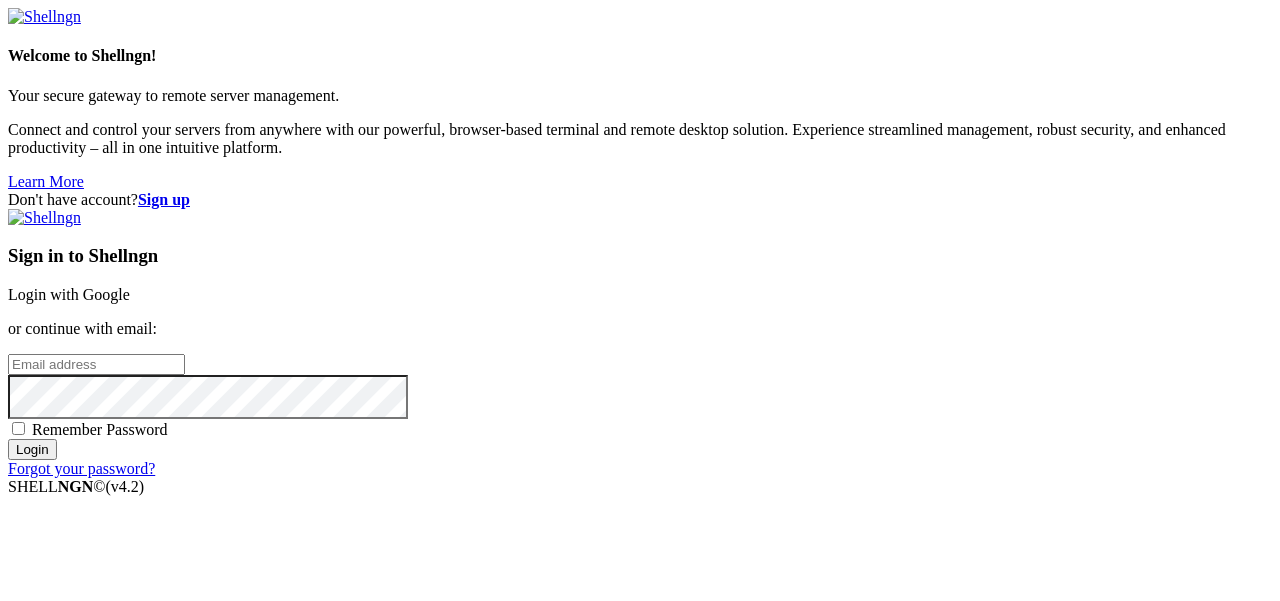 click on "Login with Google" at bounding box center (69, 294) 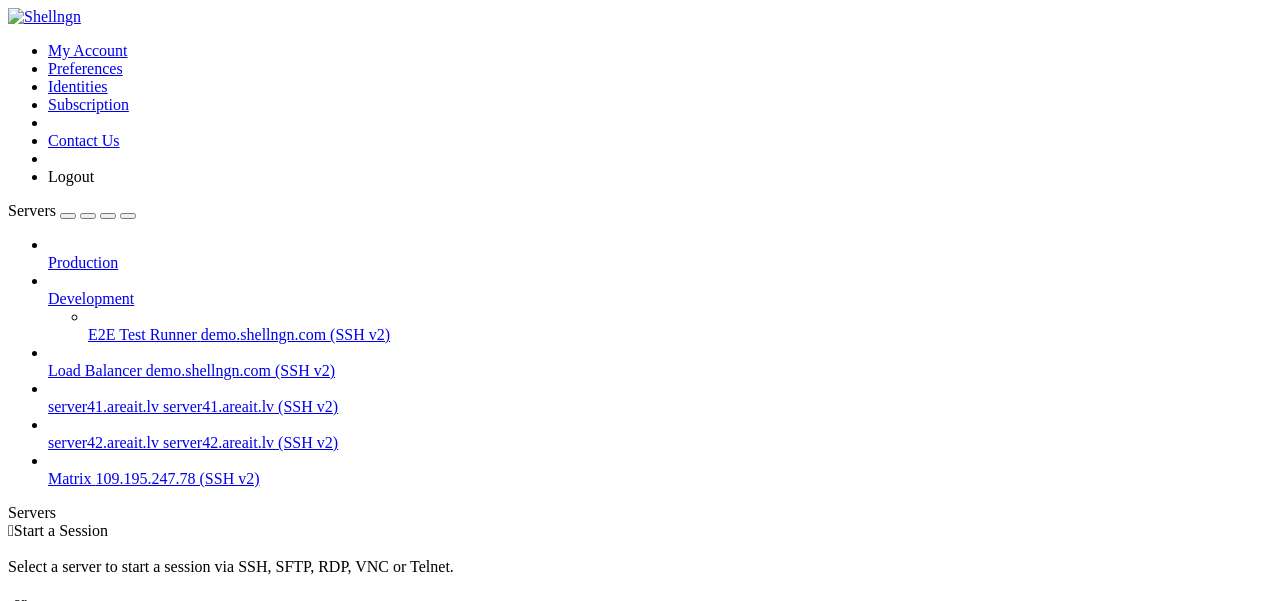 click on "Matrix" at bounding box center (70, 478) 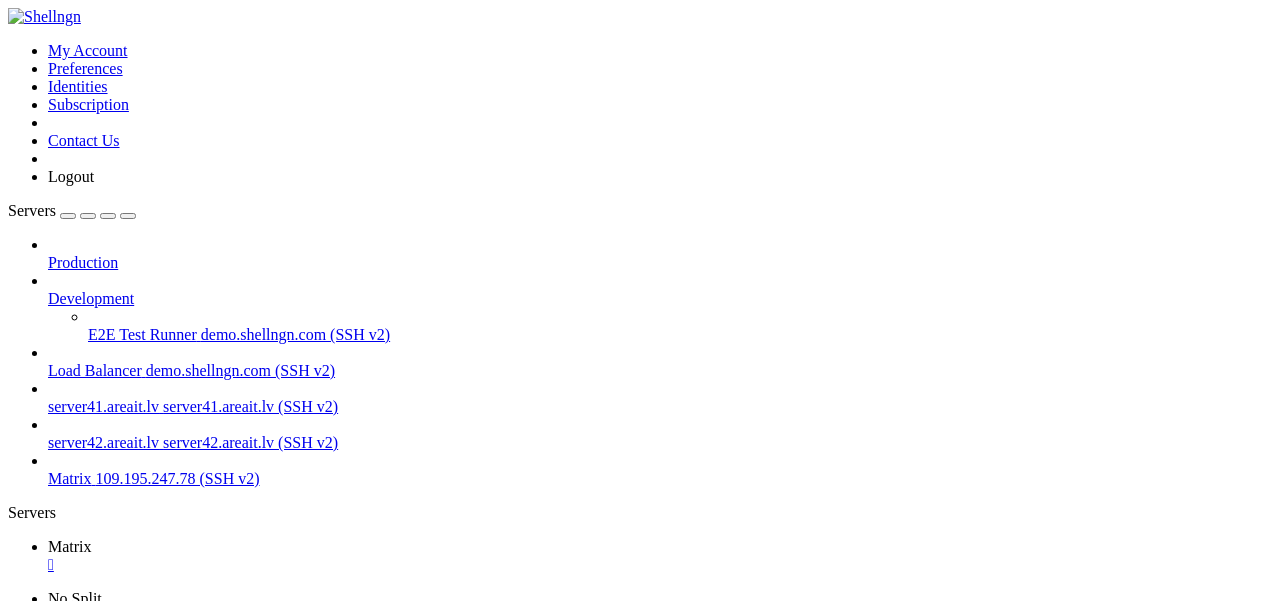 scroll, scrollTop: 0, scrollLeft: 0, axis: both 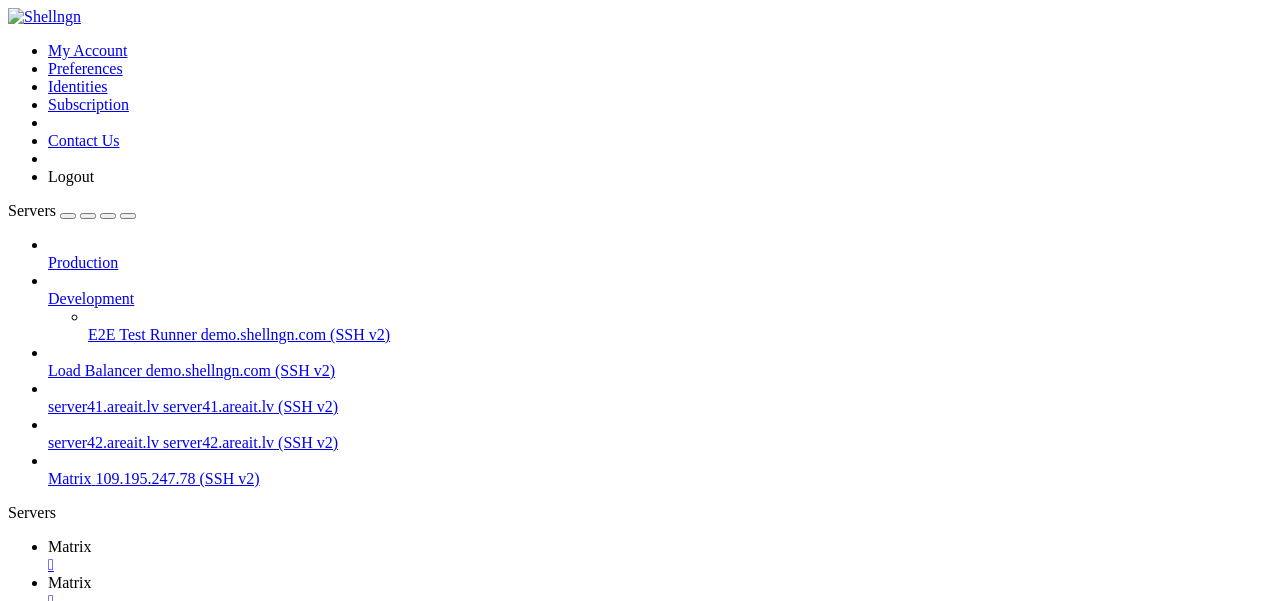 click on "Reconnect" at bounding box center (48, 1677) 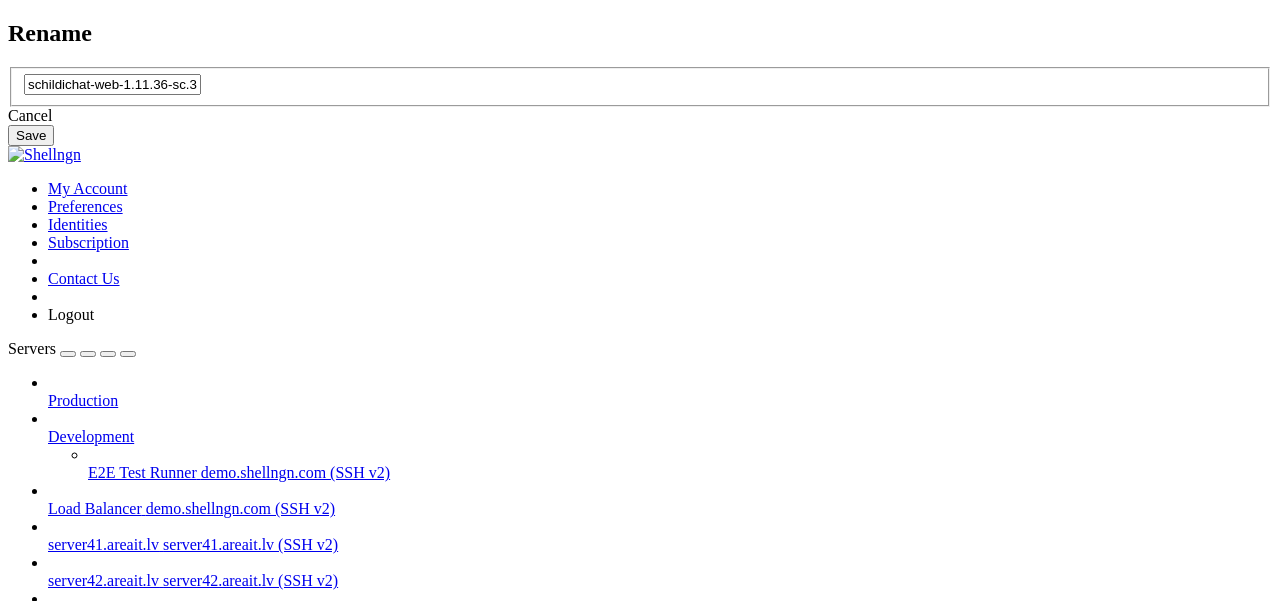 click on "Cancel" at bounding box center [640, 116] 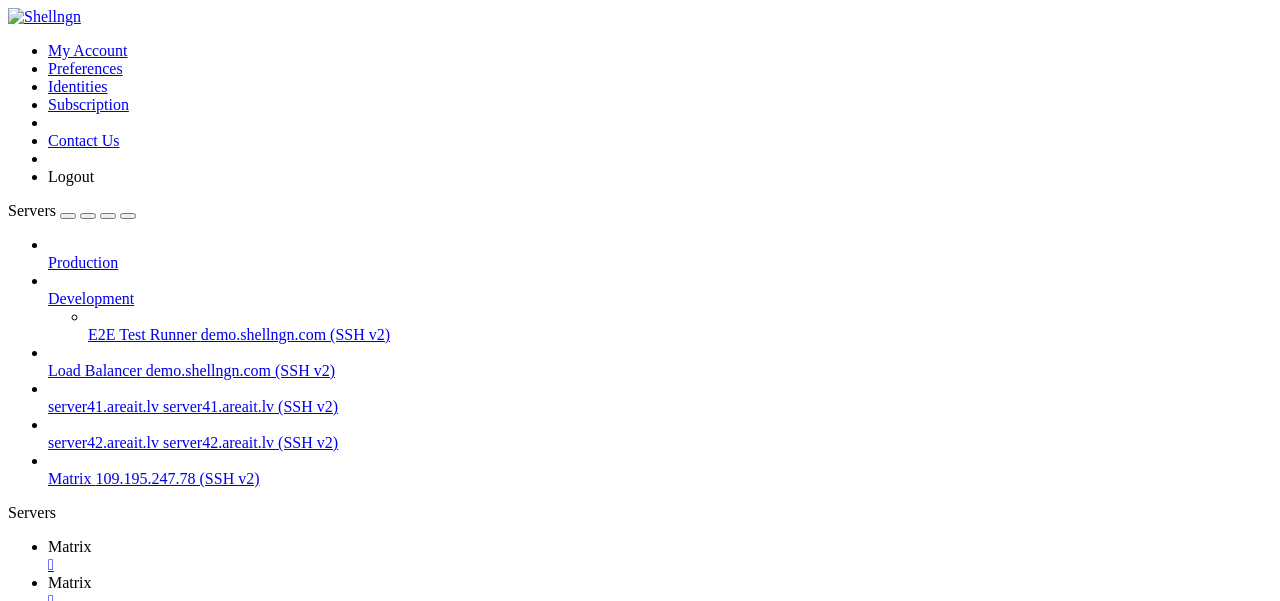 click on "Matrix
" at bounding box center (660, 556) 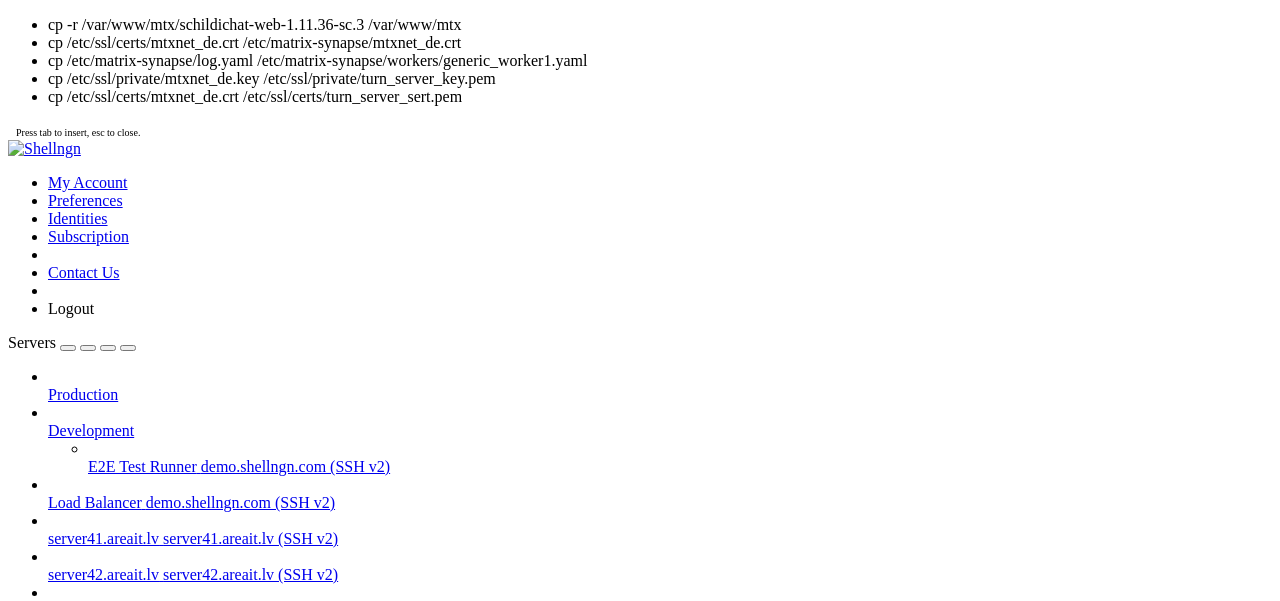 click on "Matrix
" at bounding box center [660, 724] 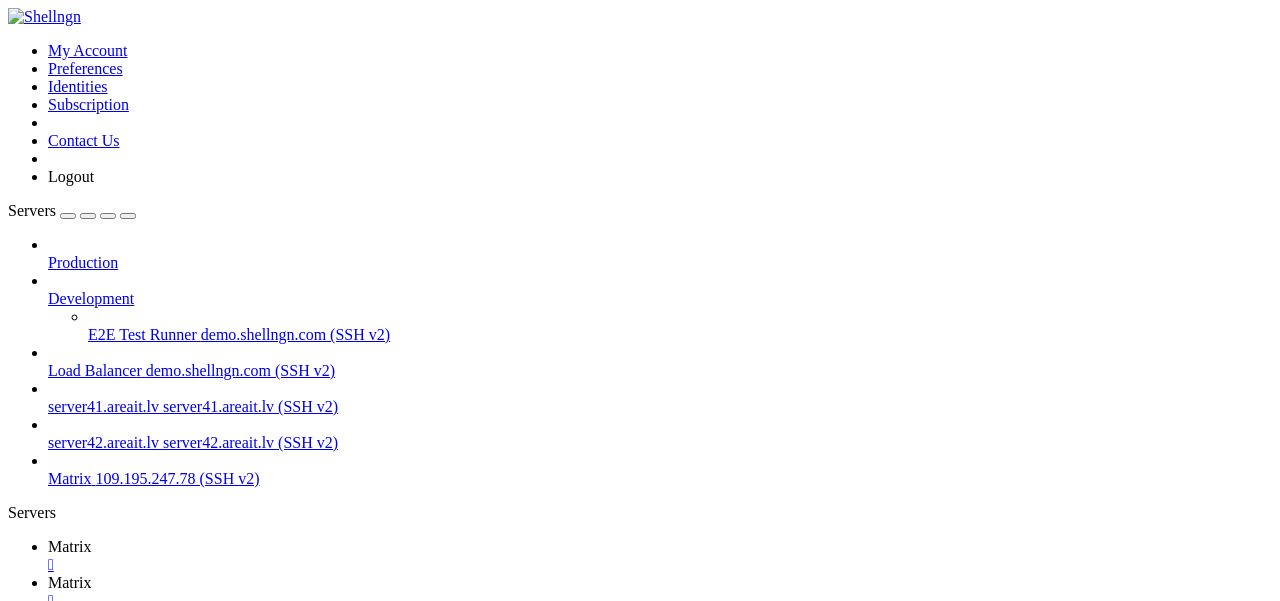 click on "  mtx" at bounding box center (187, 1067) 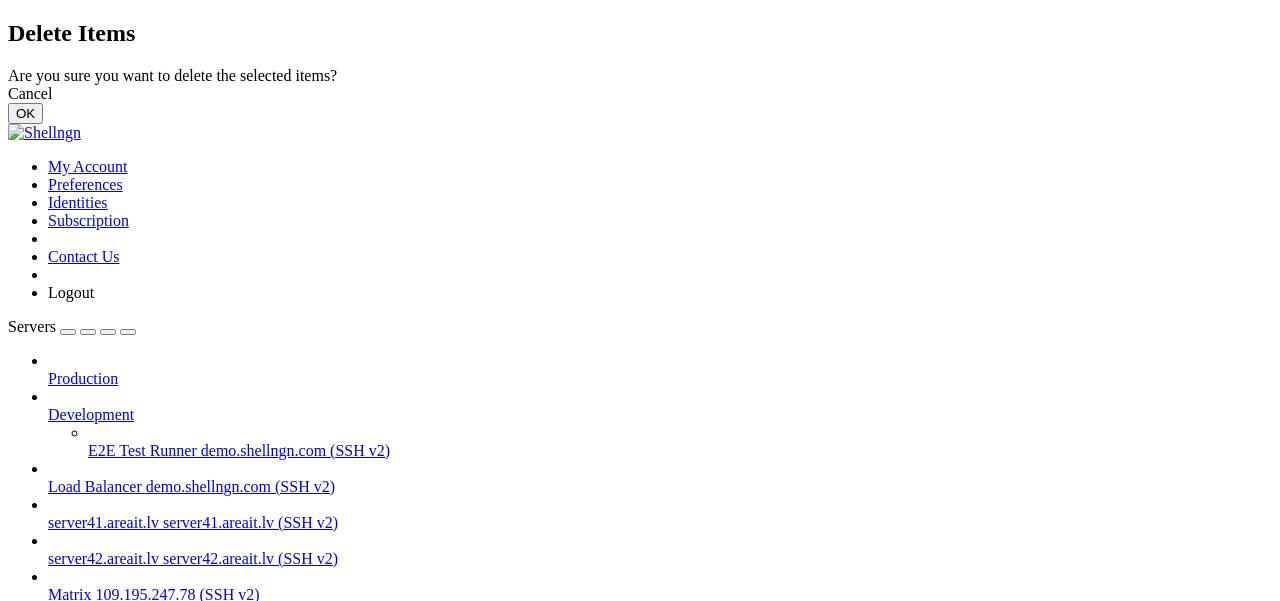 click on "OK" at bounding box center [25, 113] 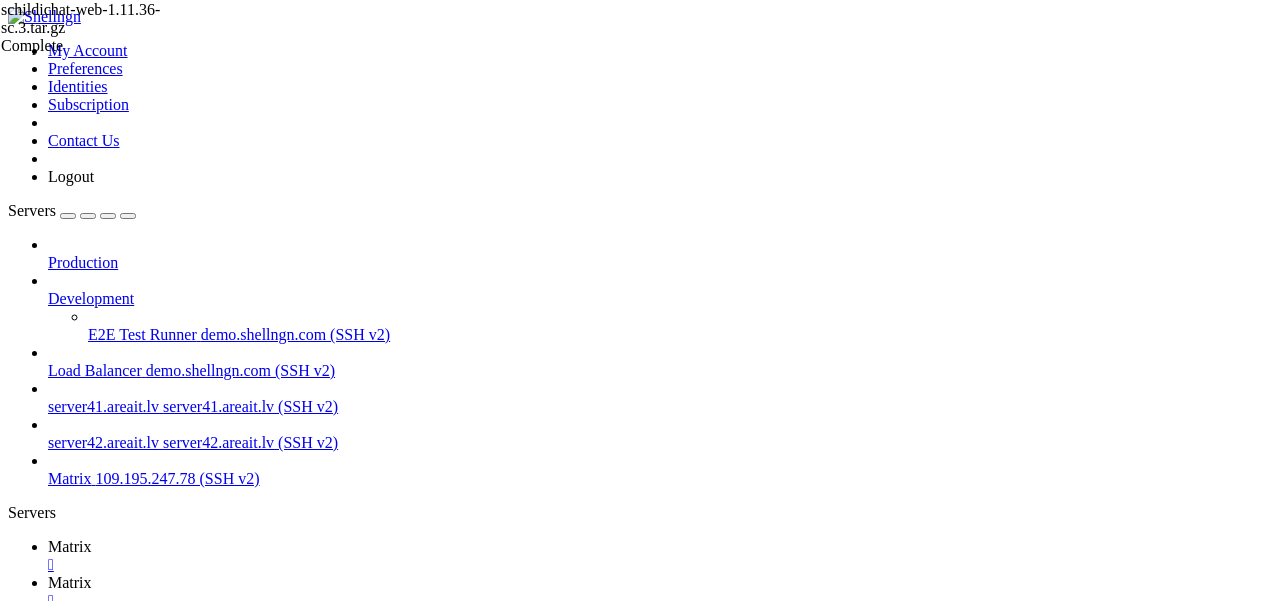 scroll, scrollTop: 294, scrollLeft: 0, axis: vertical 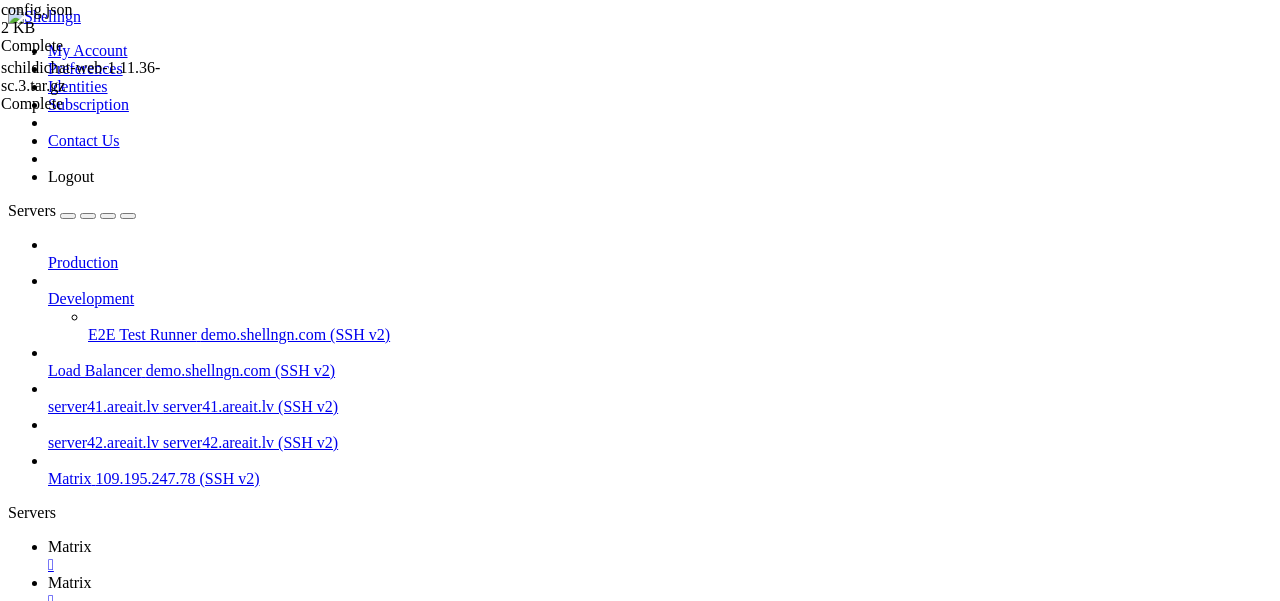 drag, startPoint x: 615, startPoint y: 137, endPoint x: 517, endPoint y: 137, distance: 98 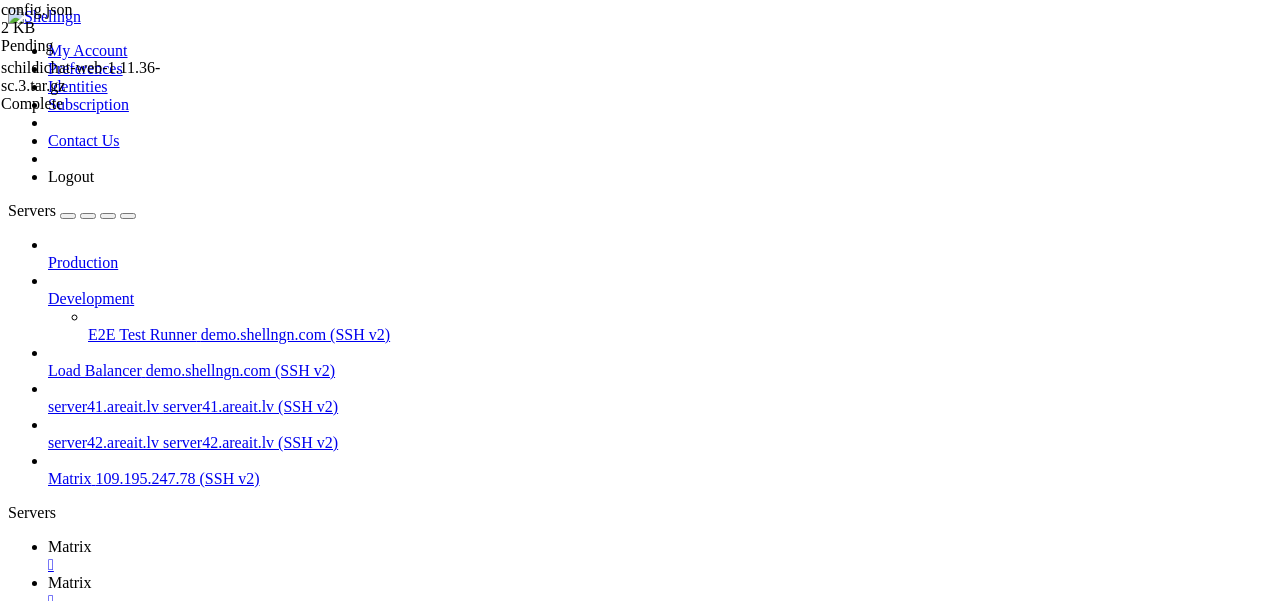 click on "Reconnect" at bounding box center [48, 1524] 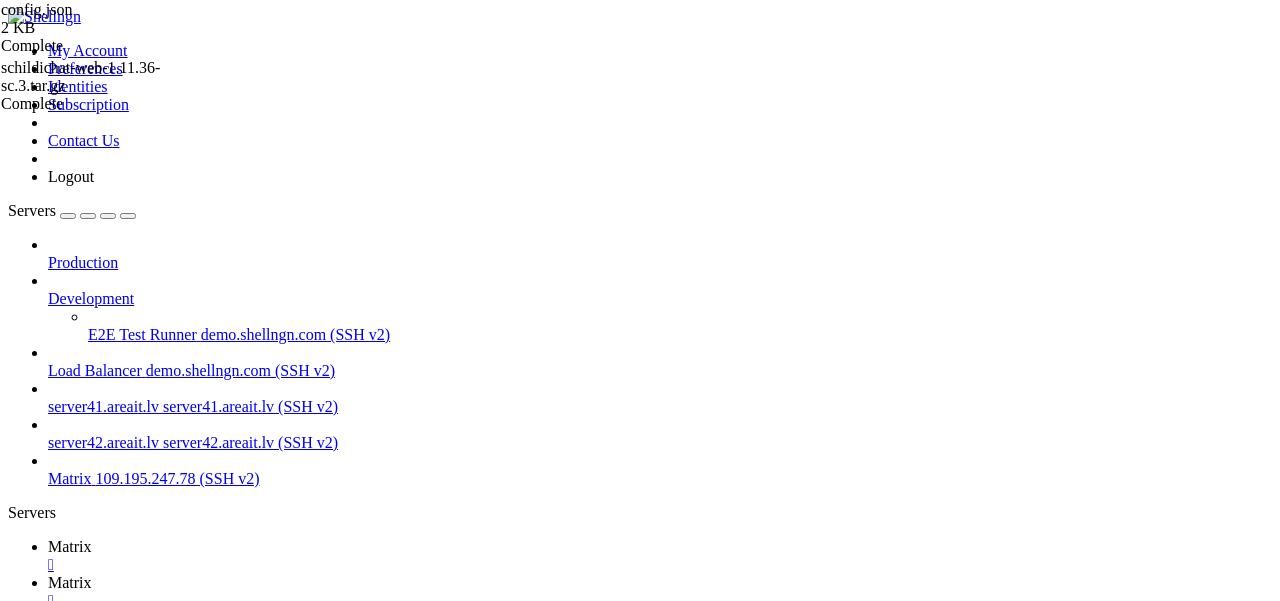 scroll, scrollTop: 0, scrollLeft: 0, axis: both 